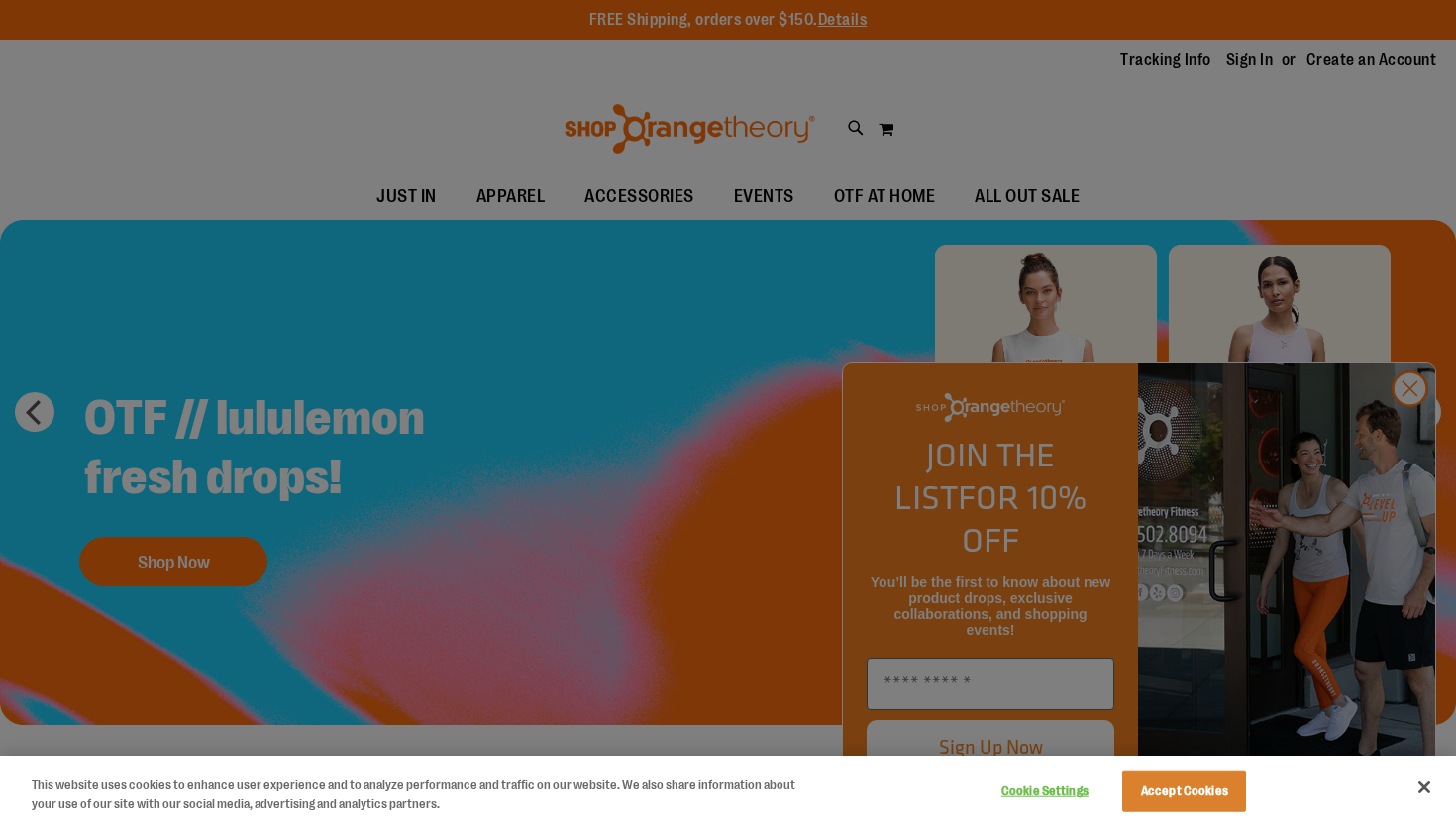 scroll, scrollTop: 0, scrollLeft: 0, axis: both 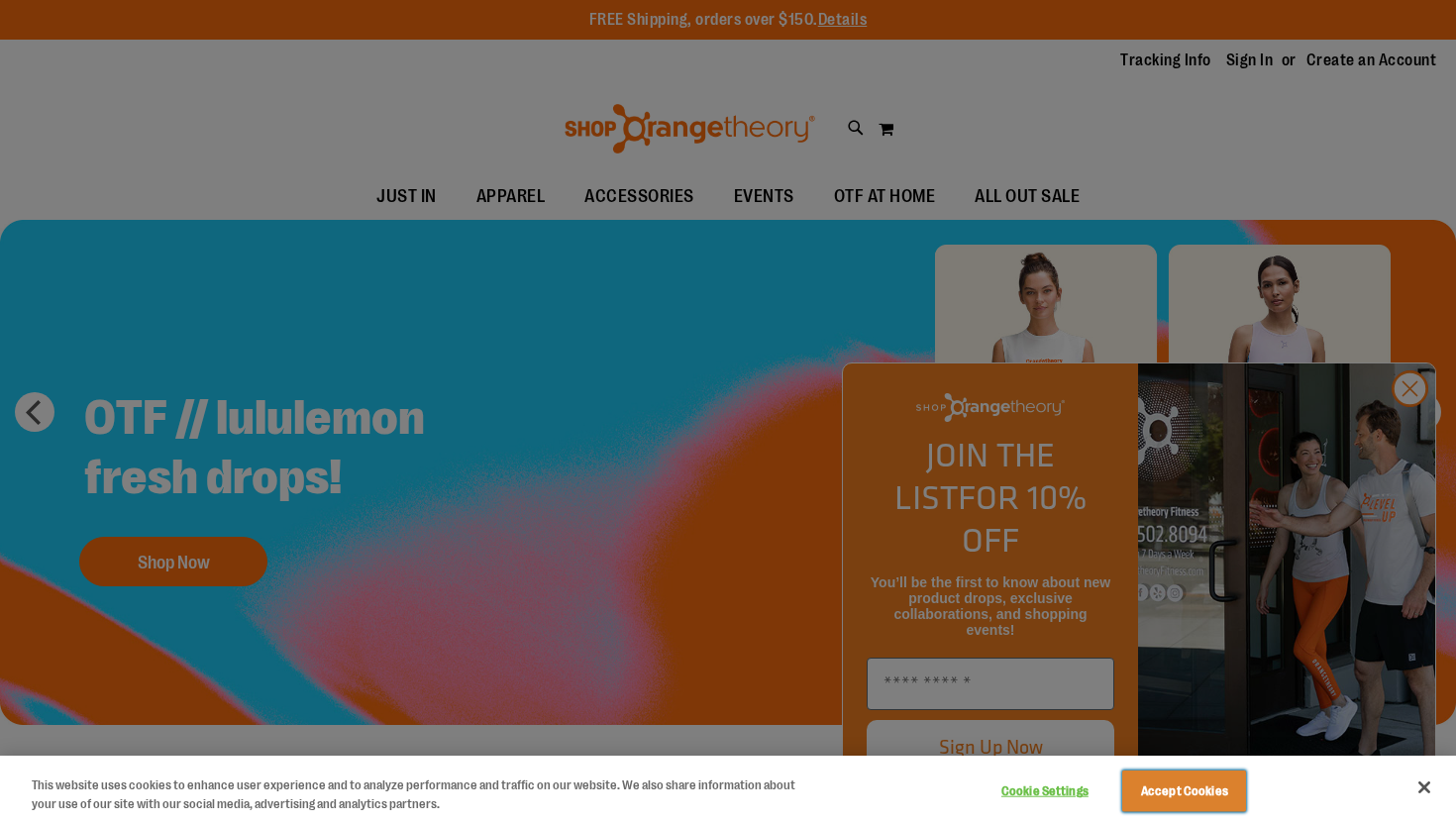 click on "Accept Cookies" at bounding box center (1184, 791) 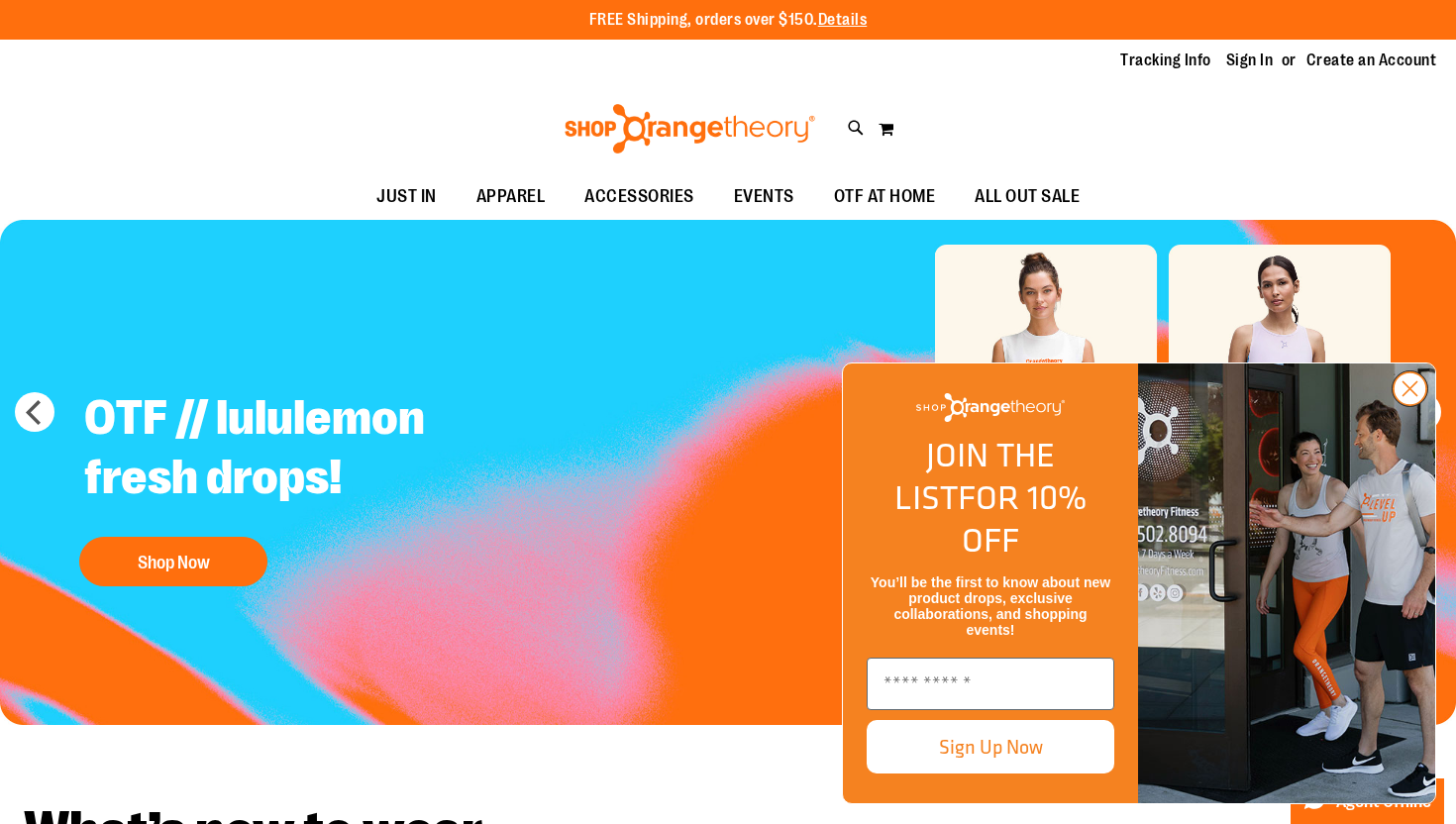 click 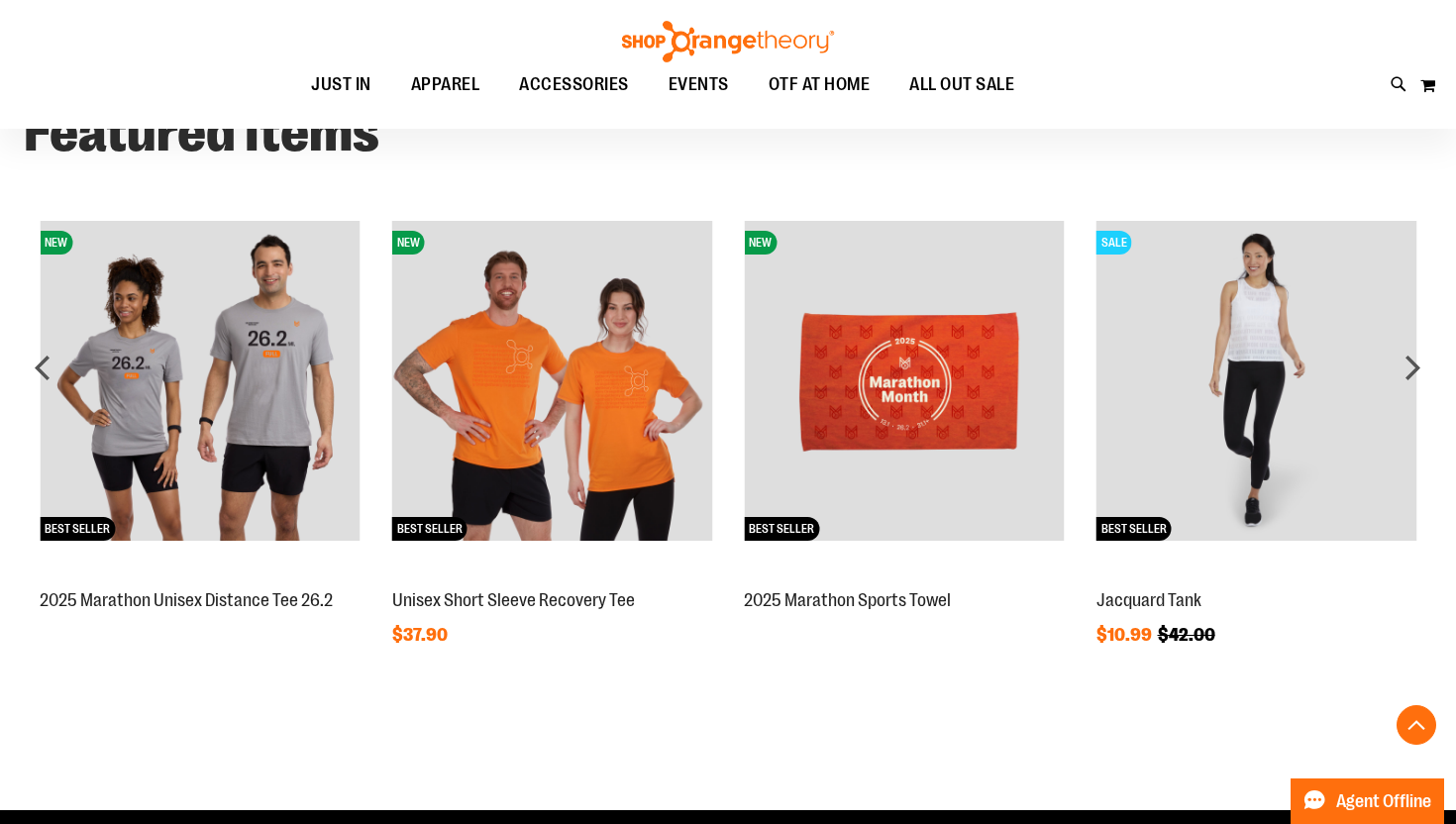 scroll, scrollTop: 1540, scrollLeft: 0, axis: vertical 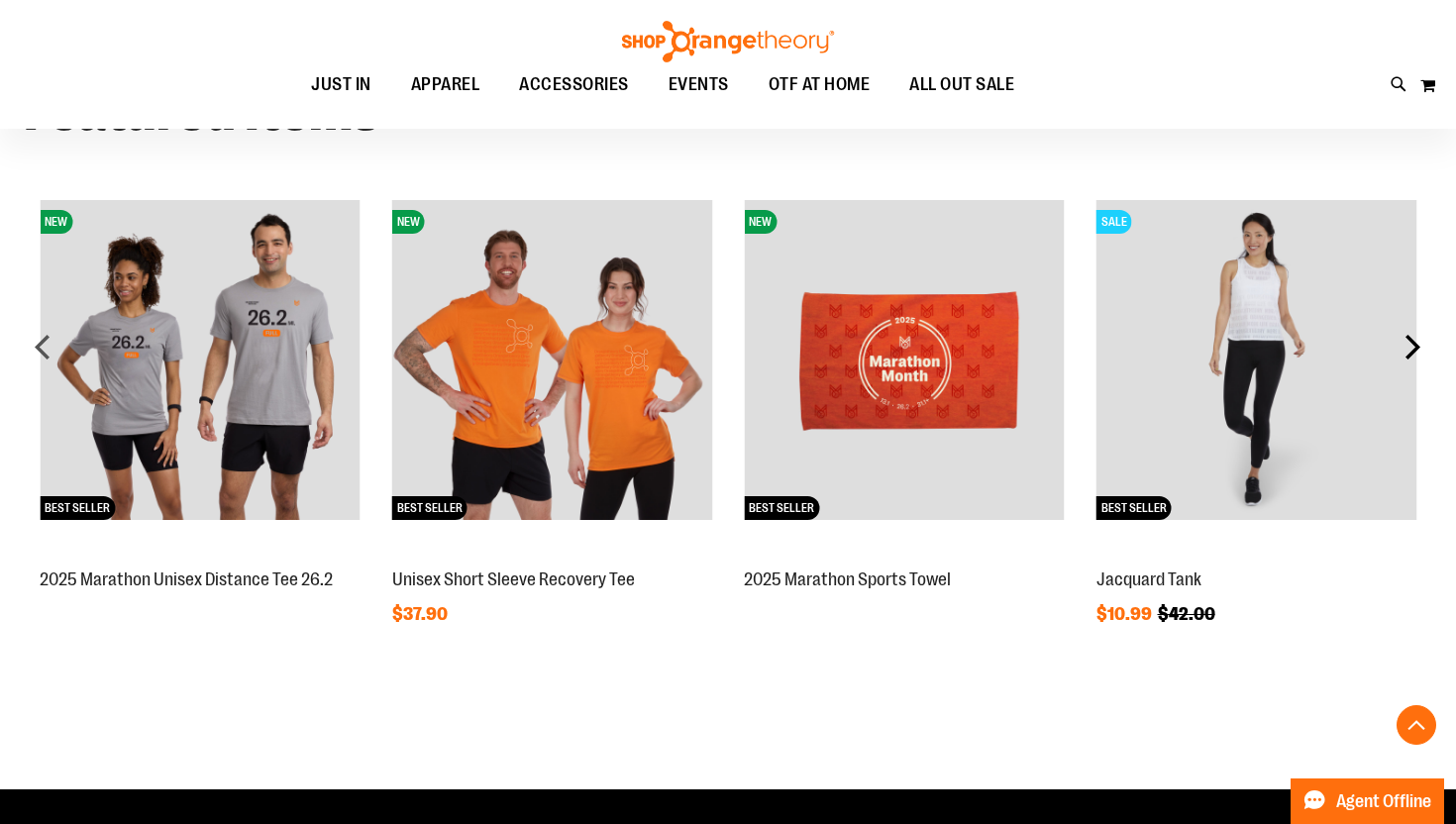 click on "next" at bounding box center [1412, 347] 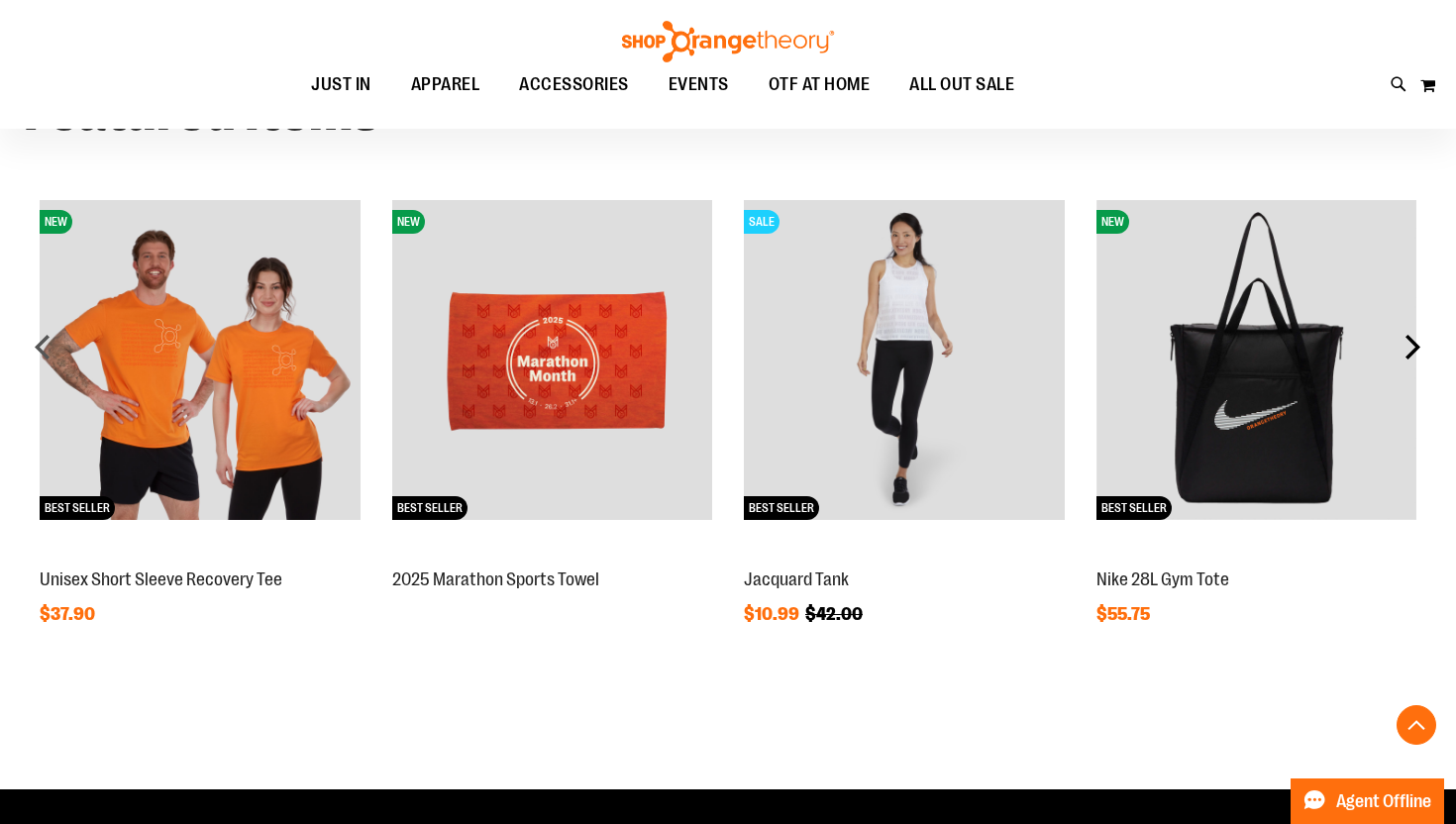 click on "next" at bounding box center [1412, 347] 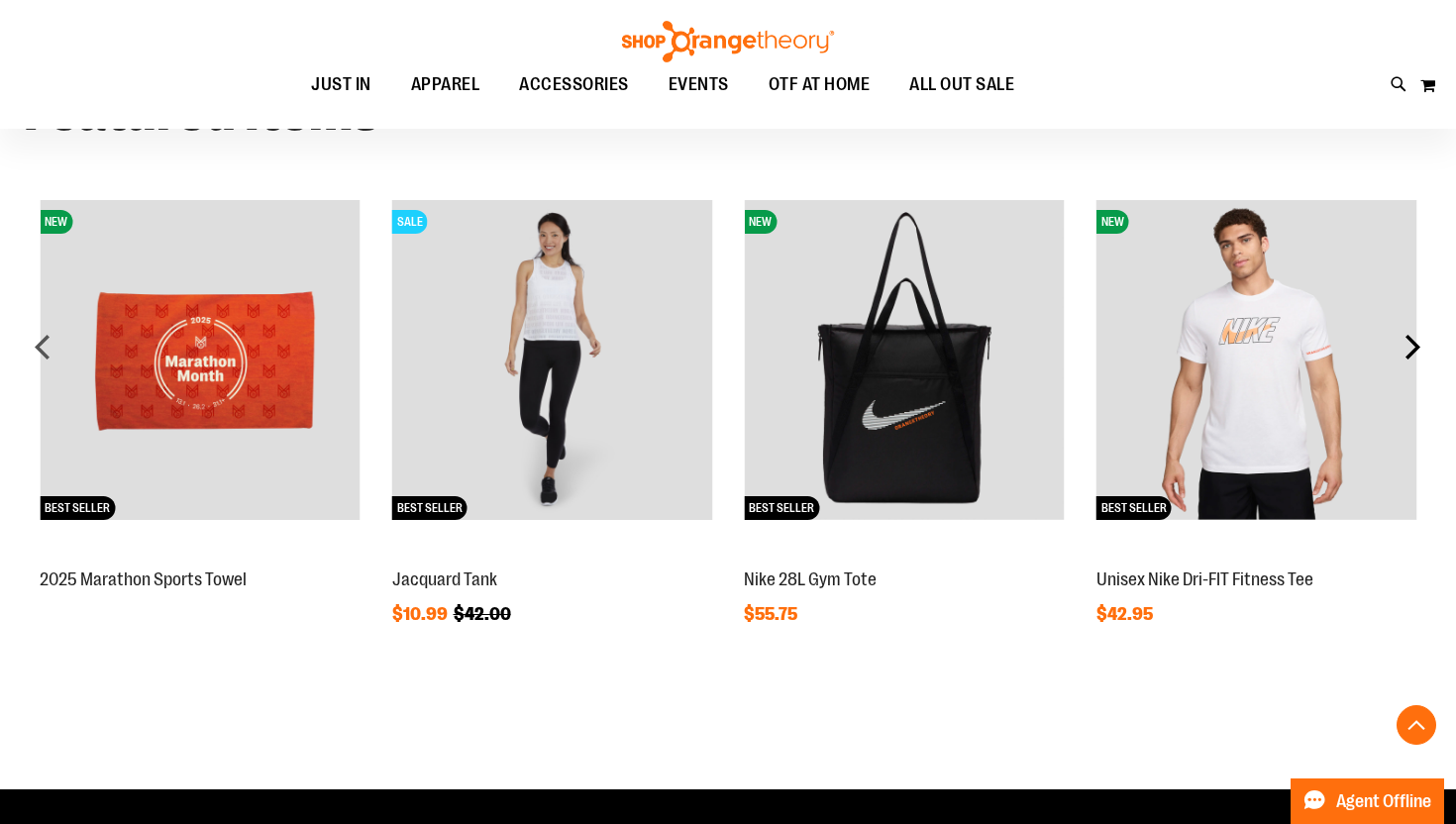 click on "next" at bounding box center (1412, 347) 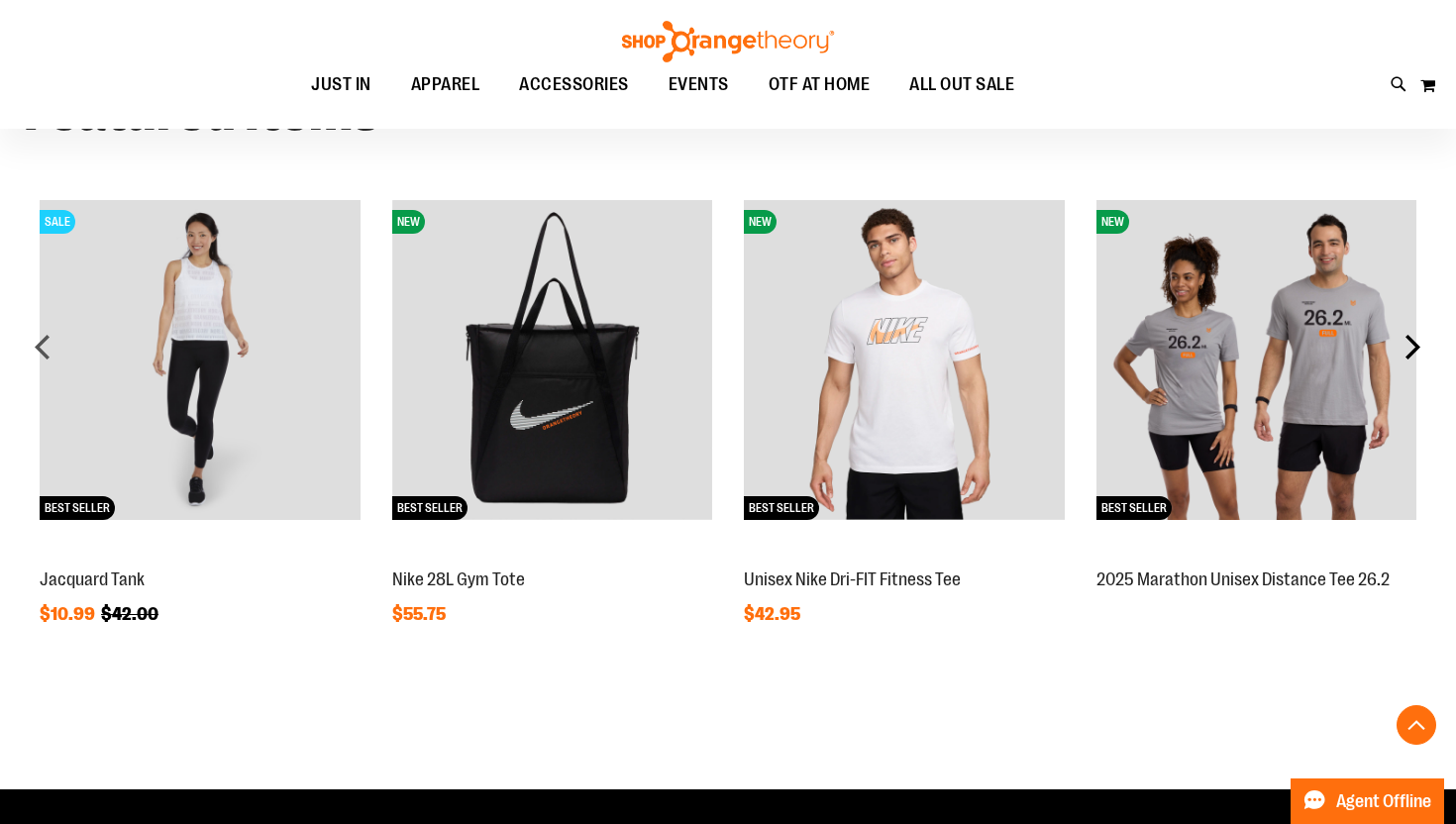 click on "next" at bounding box center (1412, 347) 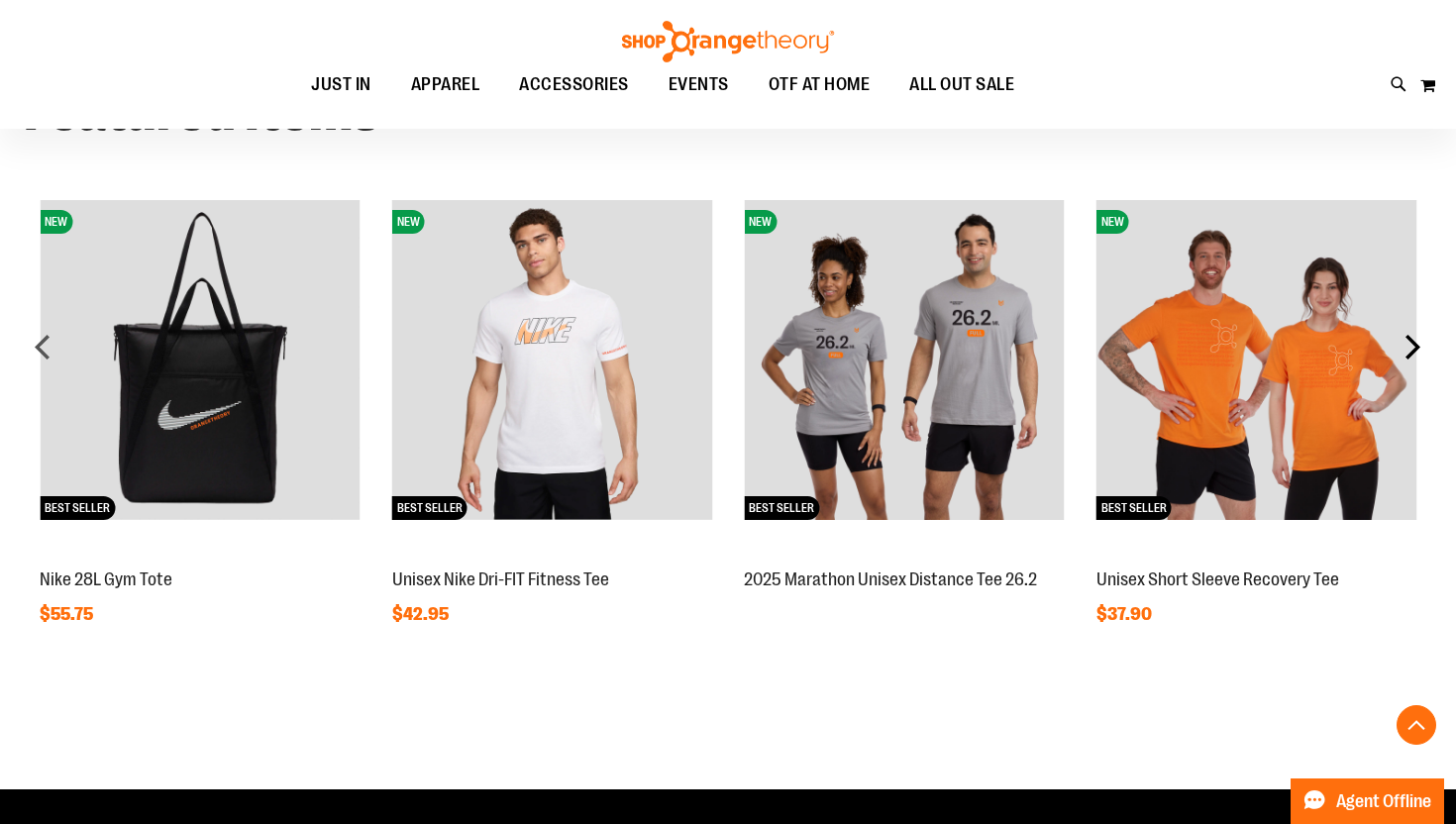 click on "next" at bounding box center (1412, 347) 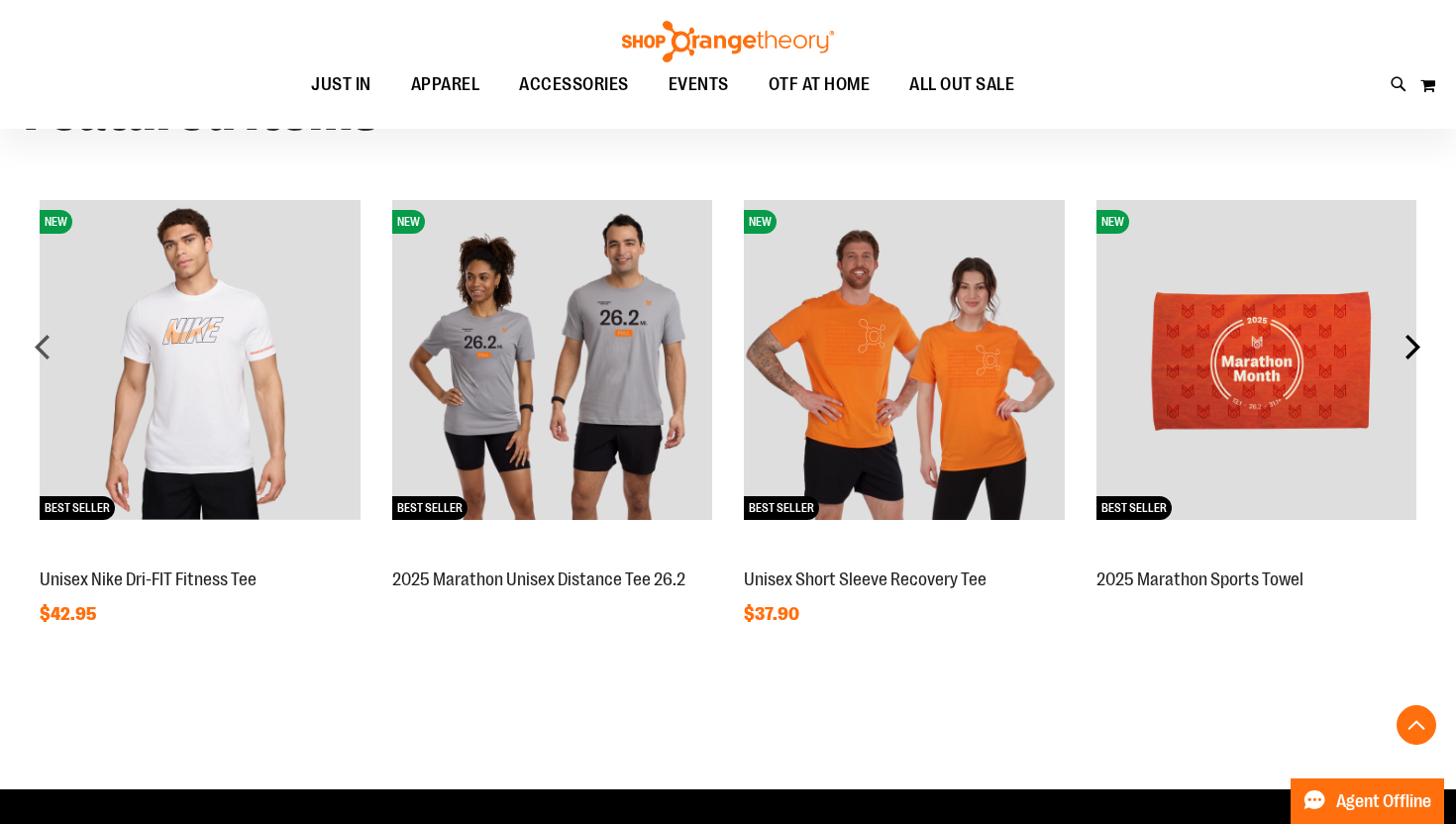 click on "next" at bounding box center [1412, 347] 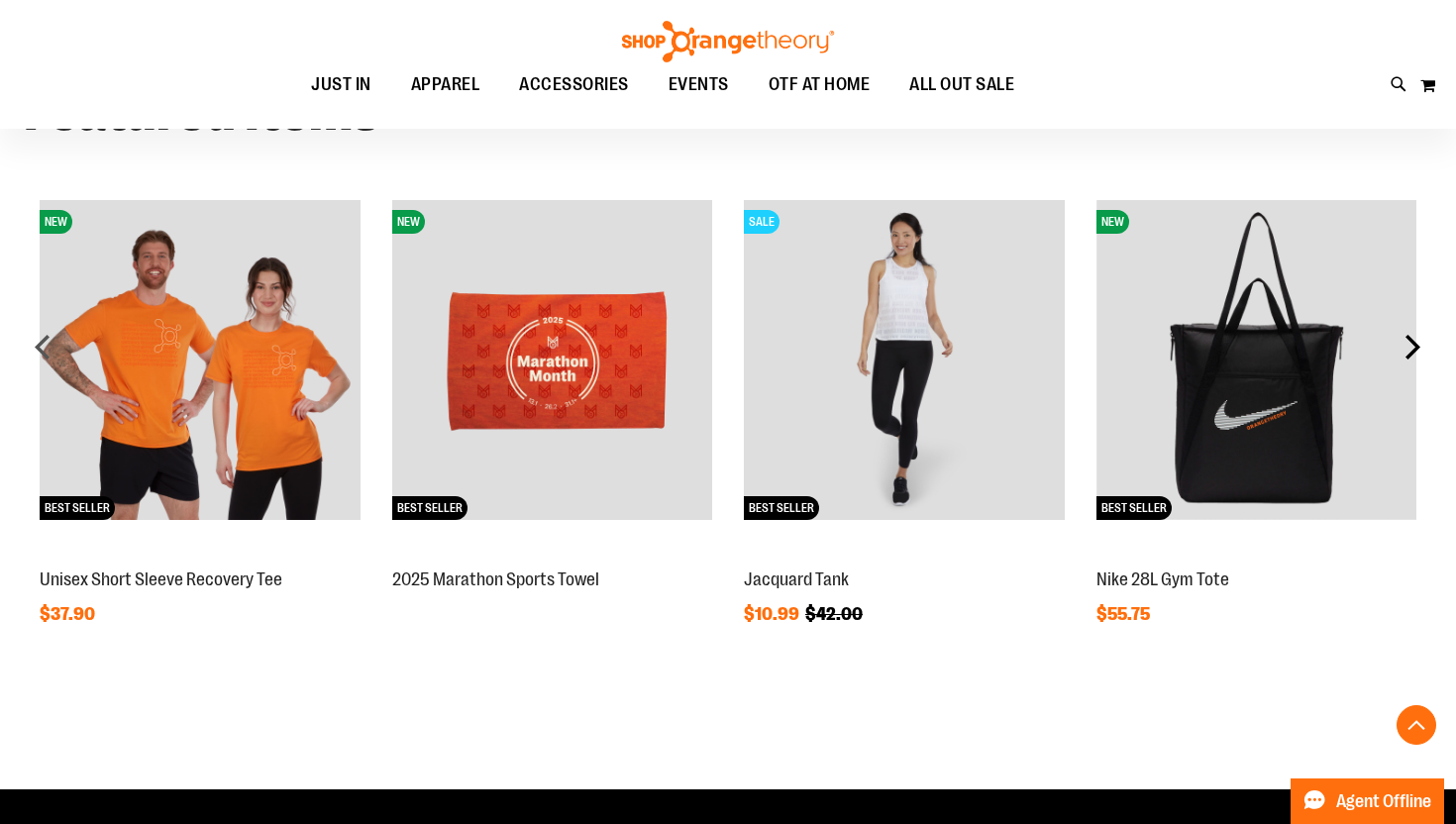 click on "next" at bounding box center [1412, 347] 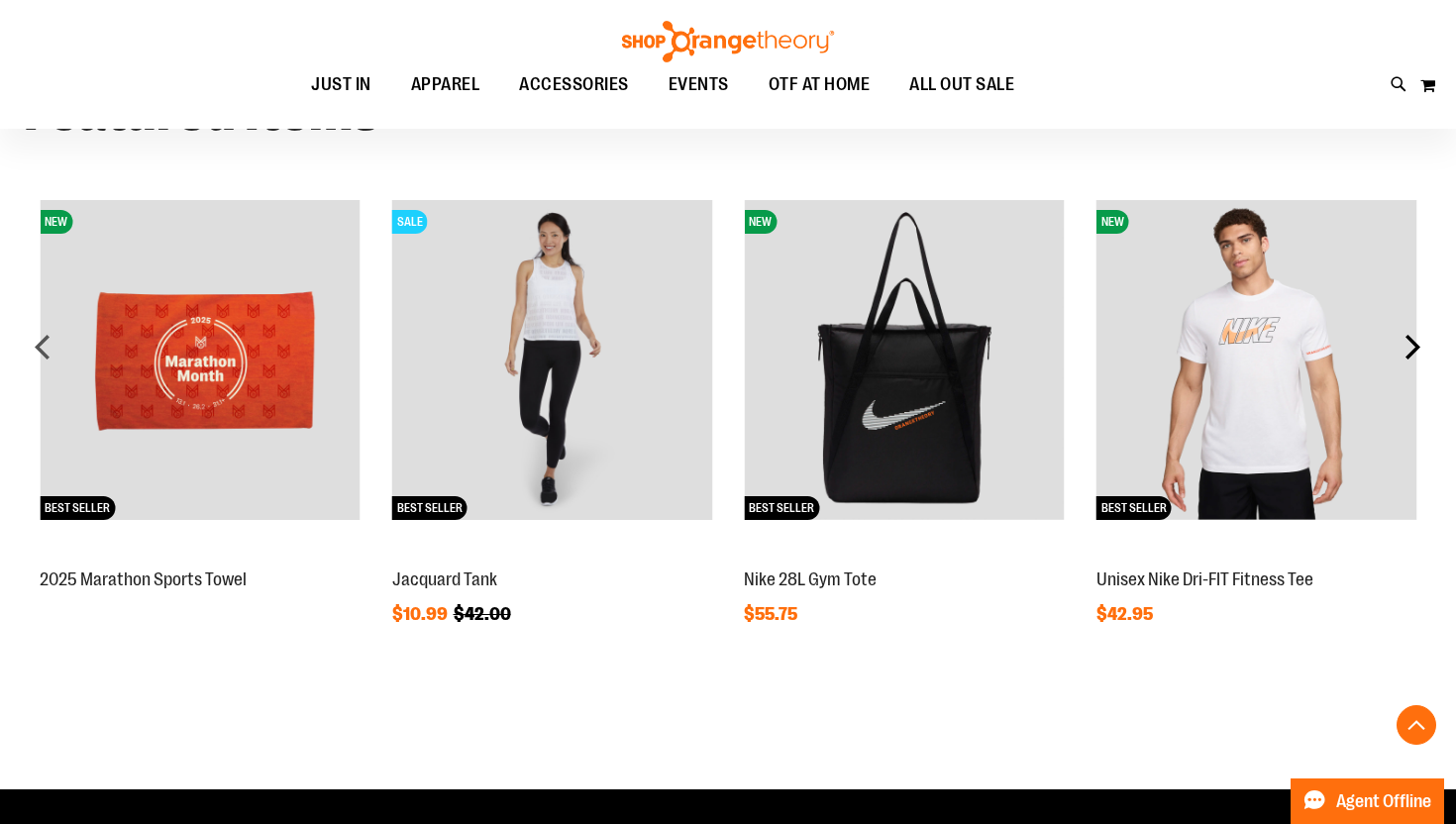 click on "next" at bounding box center [1412, 347] 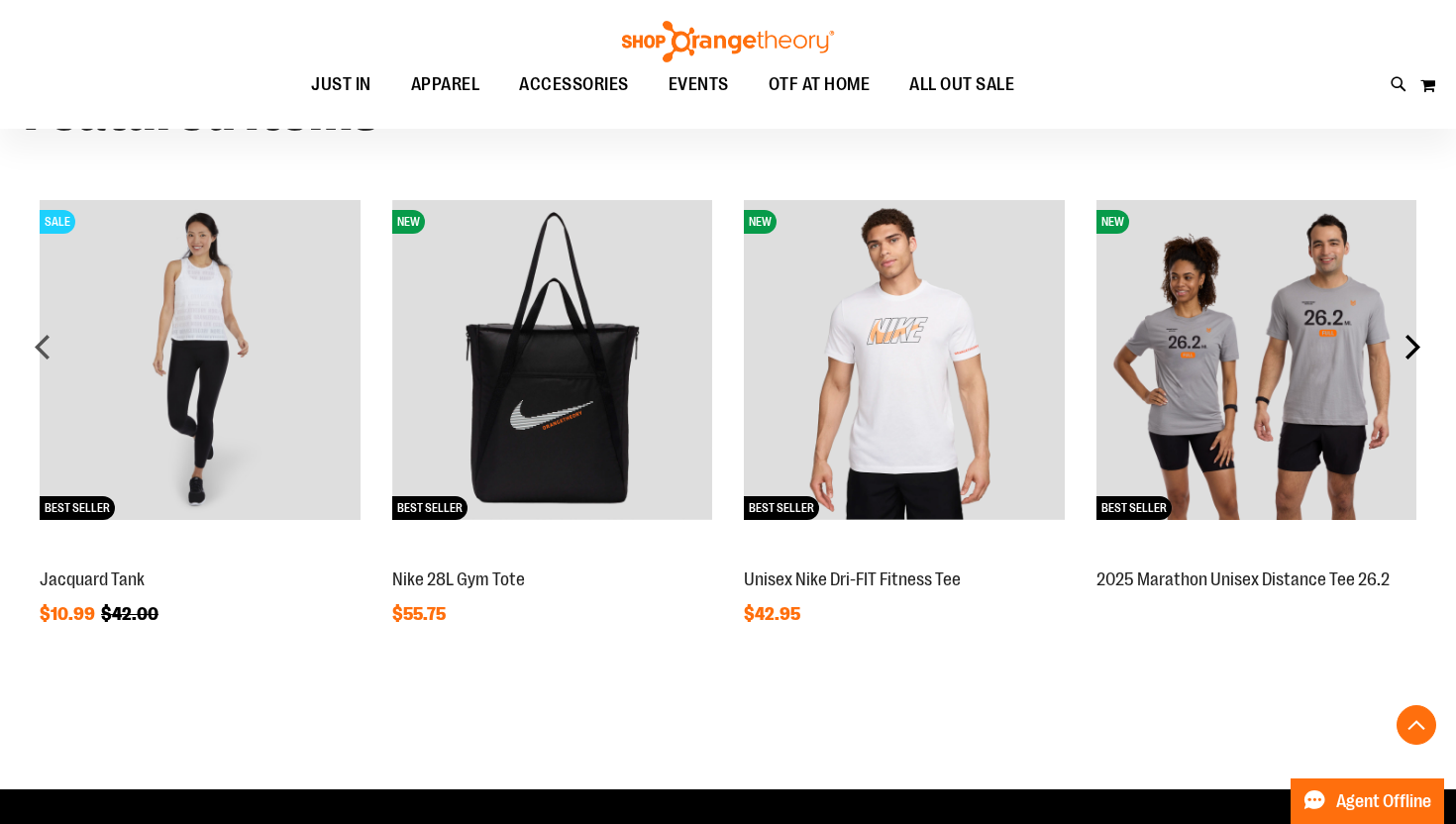 click on "next" at bounding box center [1412, 347] 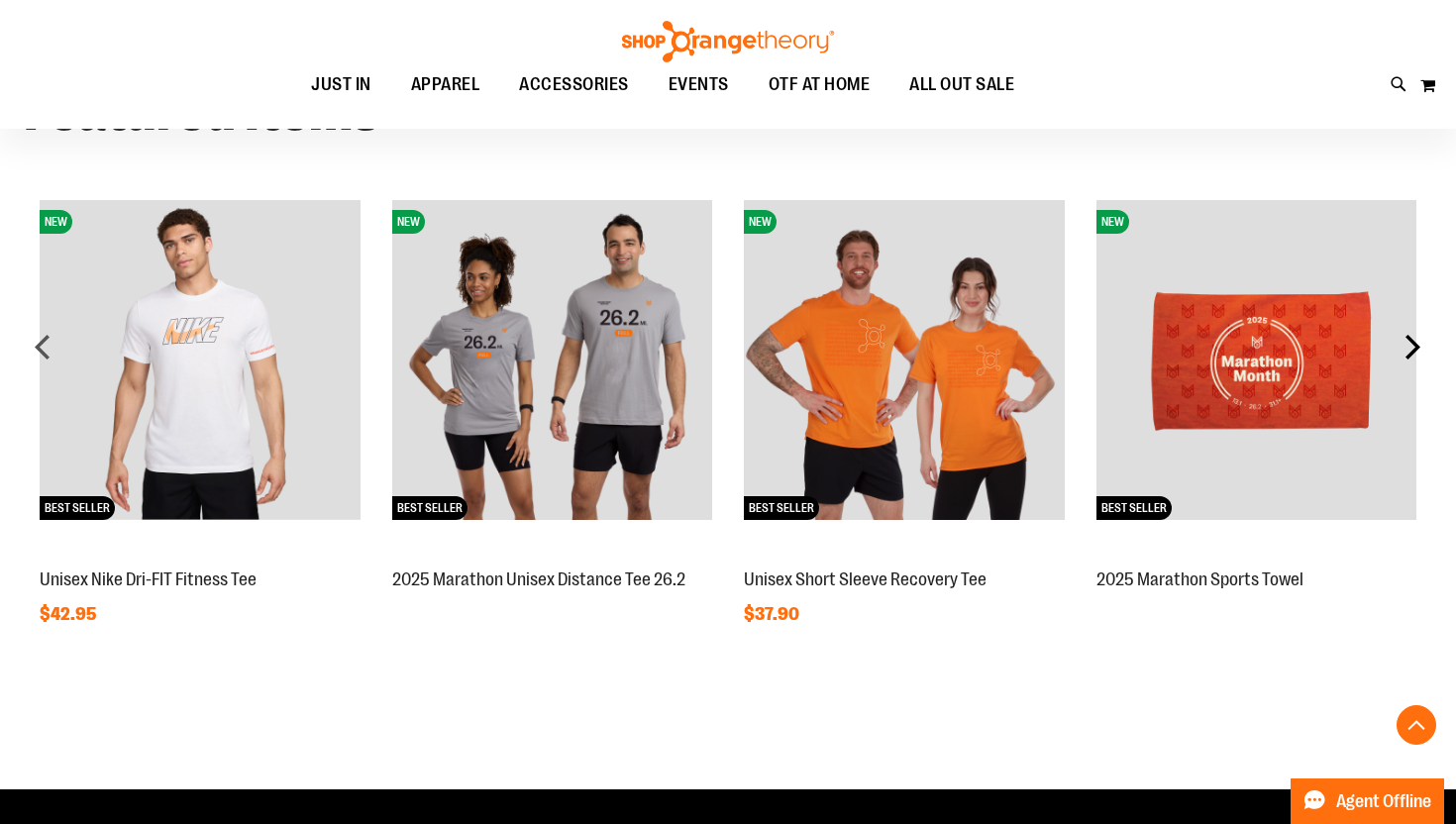 click on "next" at bounding box center (1412, 347) 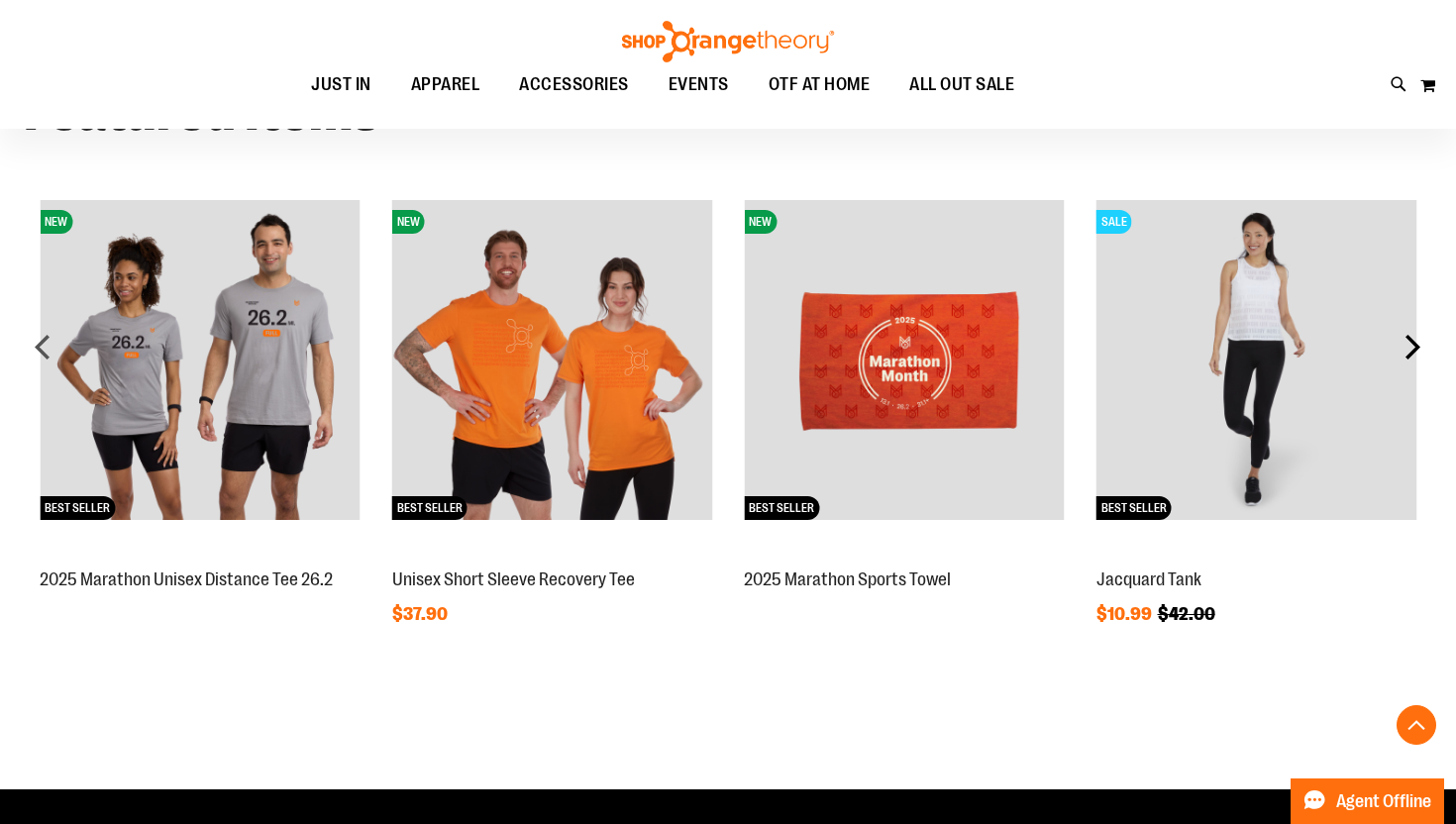 click on "next" at bounding box center [1412, 347] 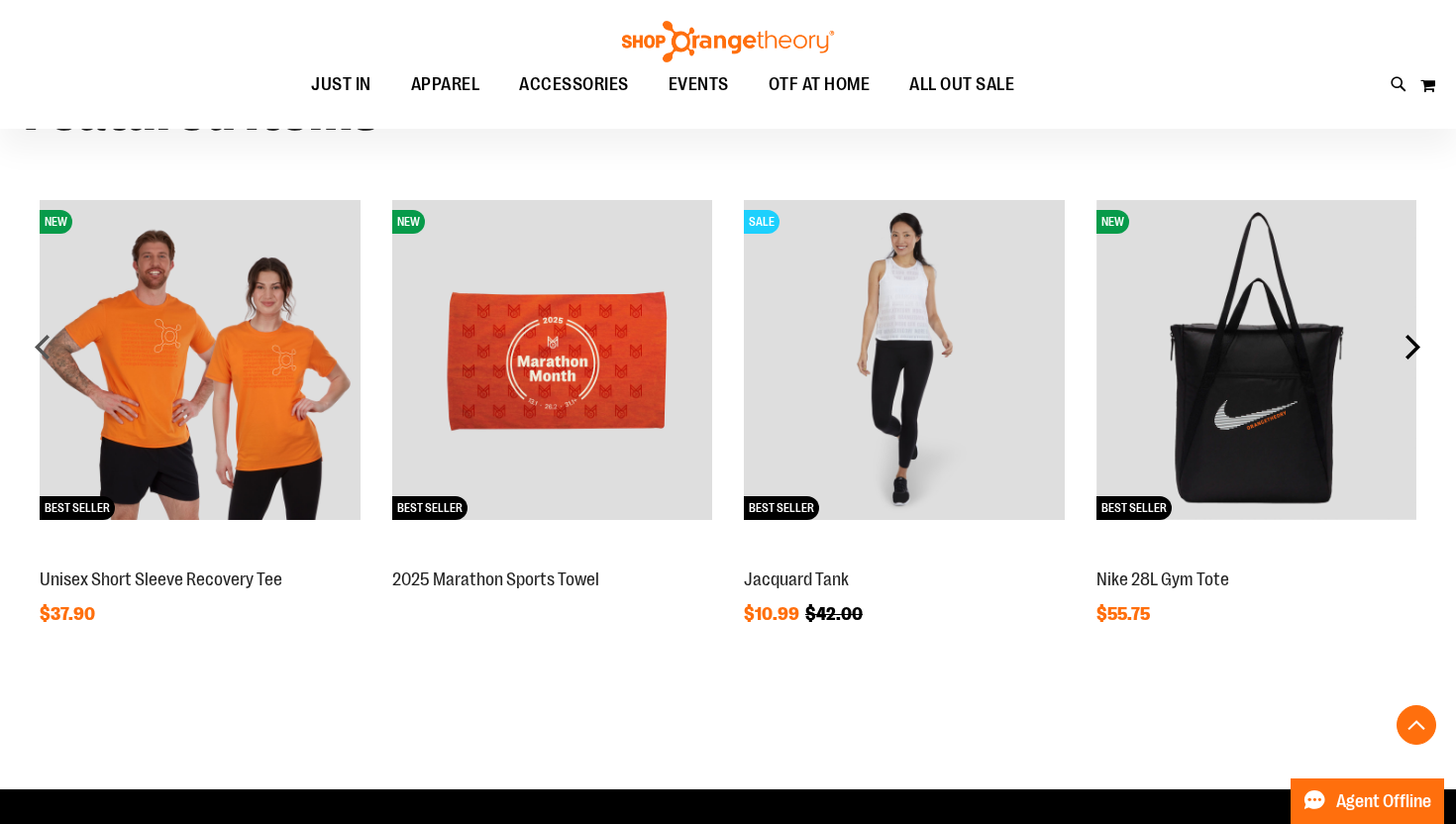 click on "next" at bounding box center (1412, 347) 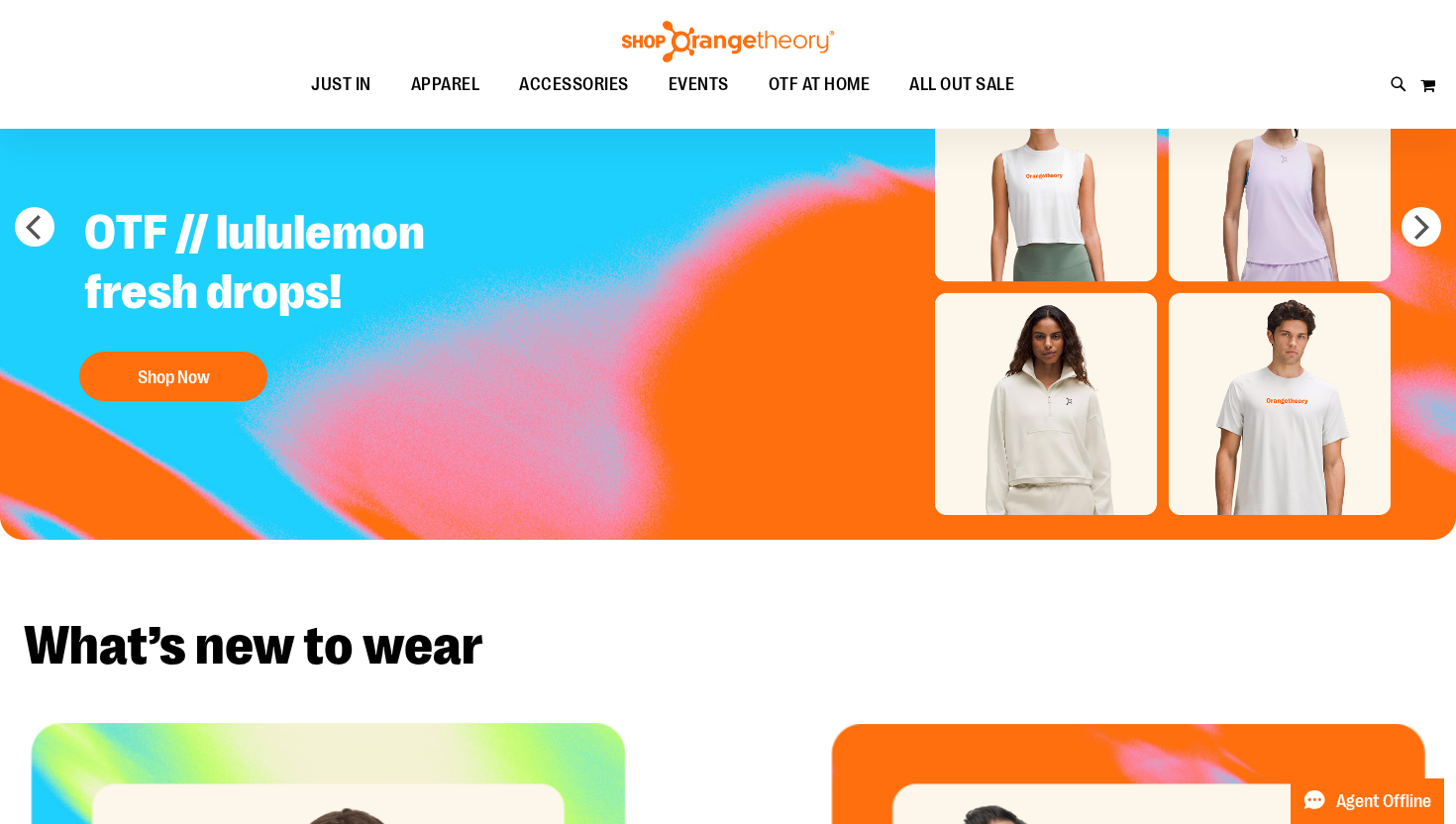 scroll, scrollTop: 0, scrollLeft: 0, axis: both 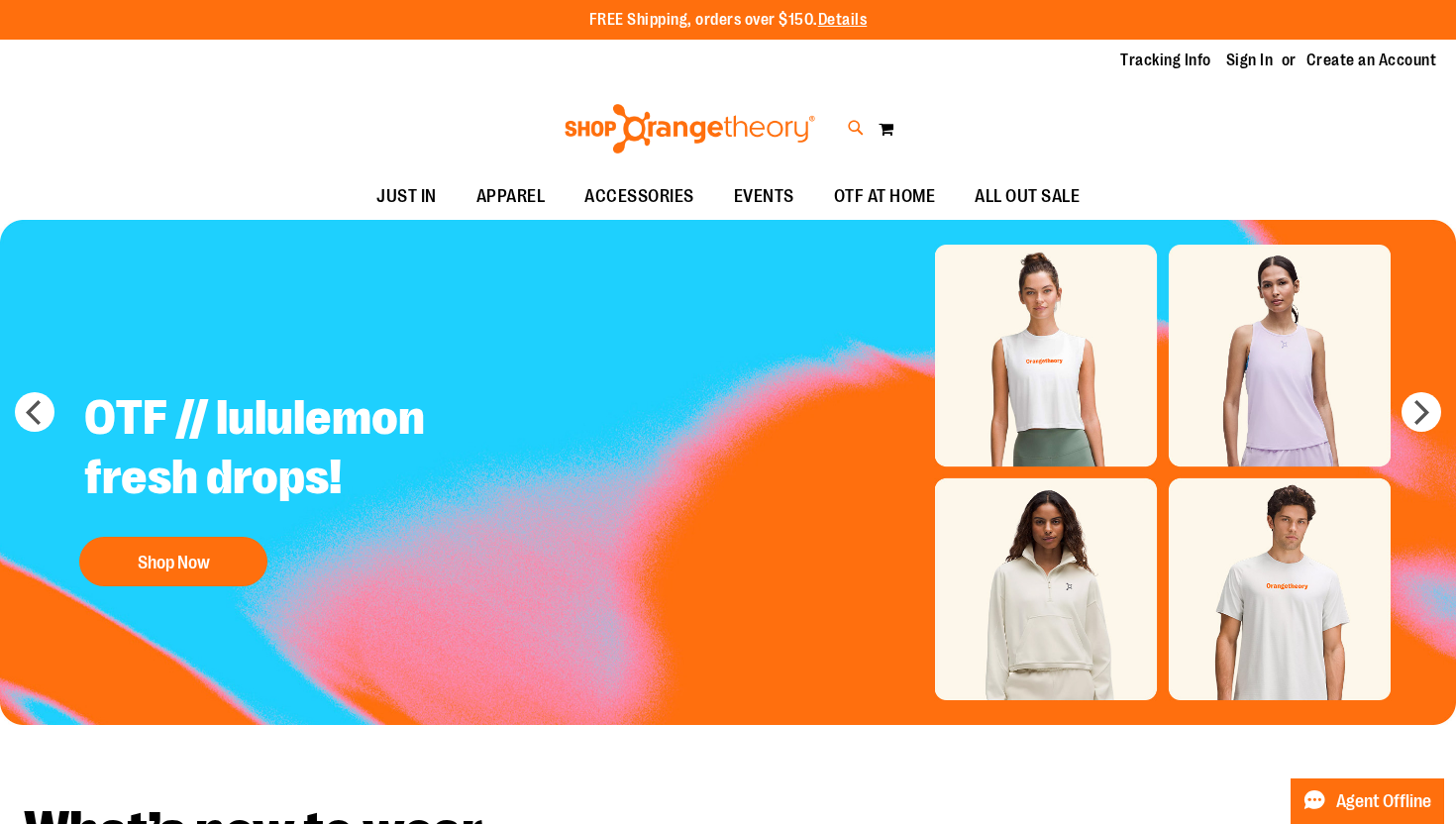 click at bounding box center [856, 128] 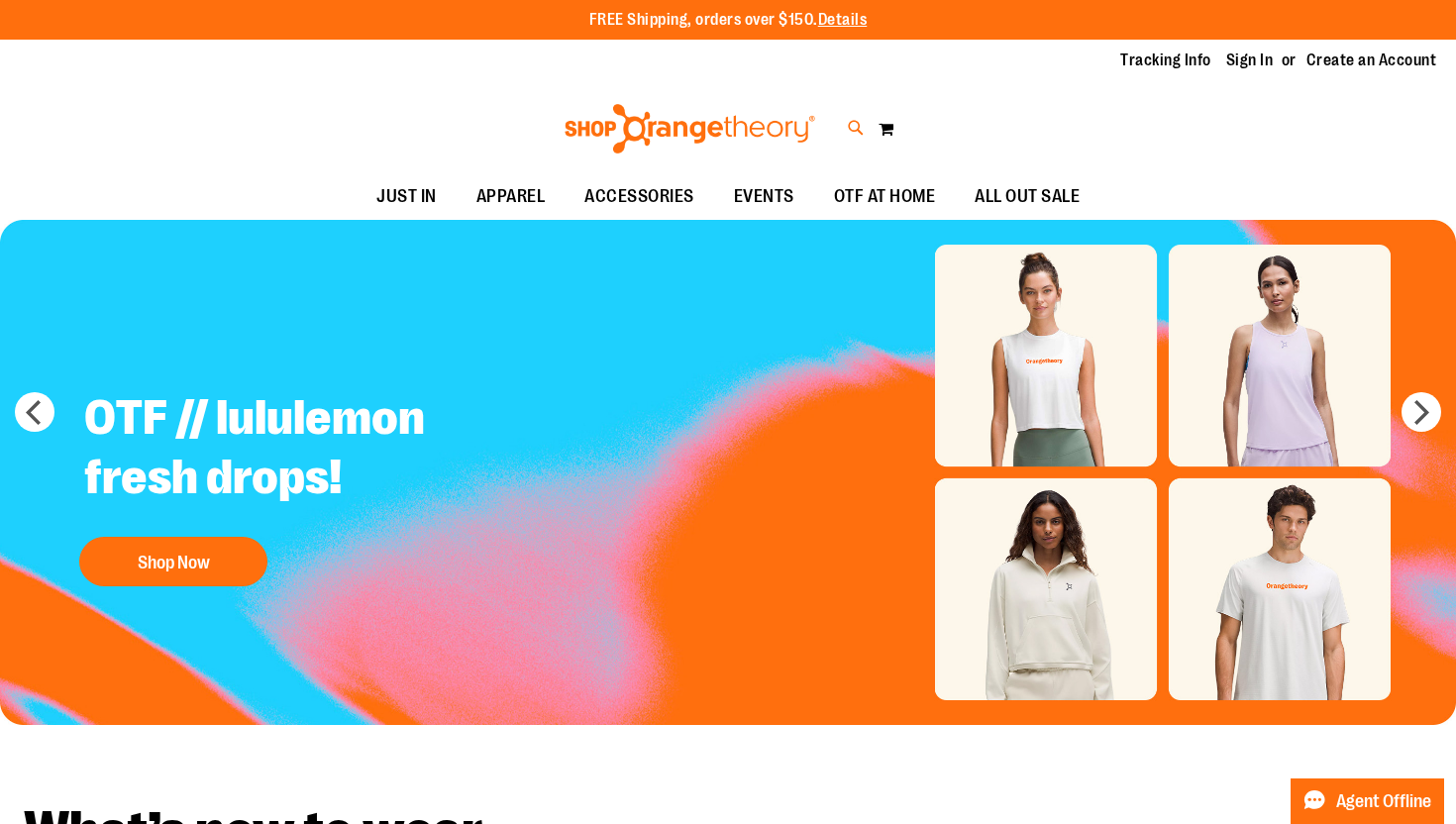 type on "******" 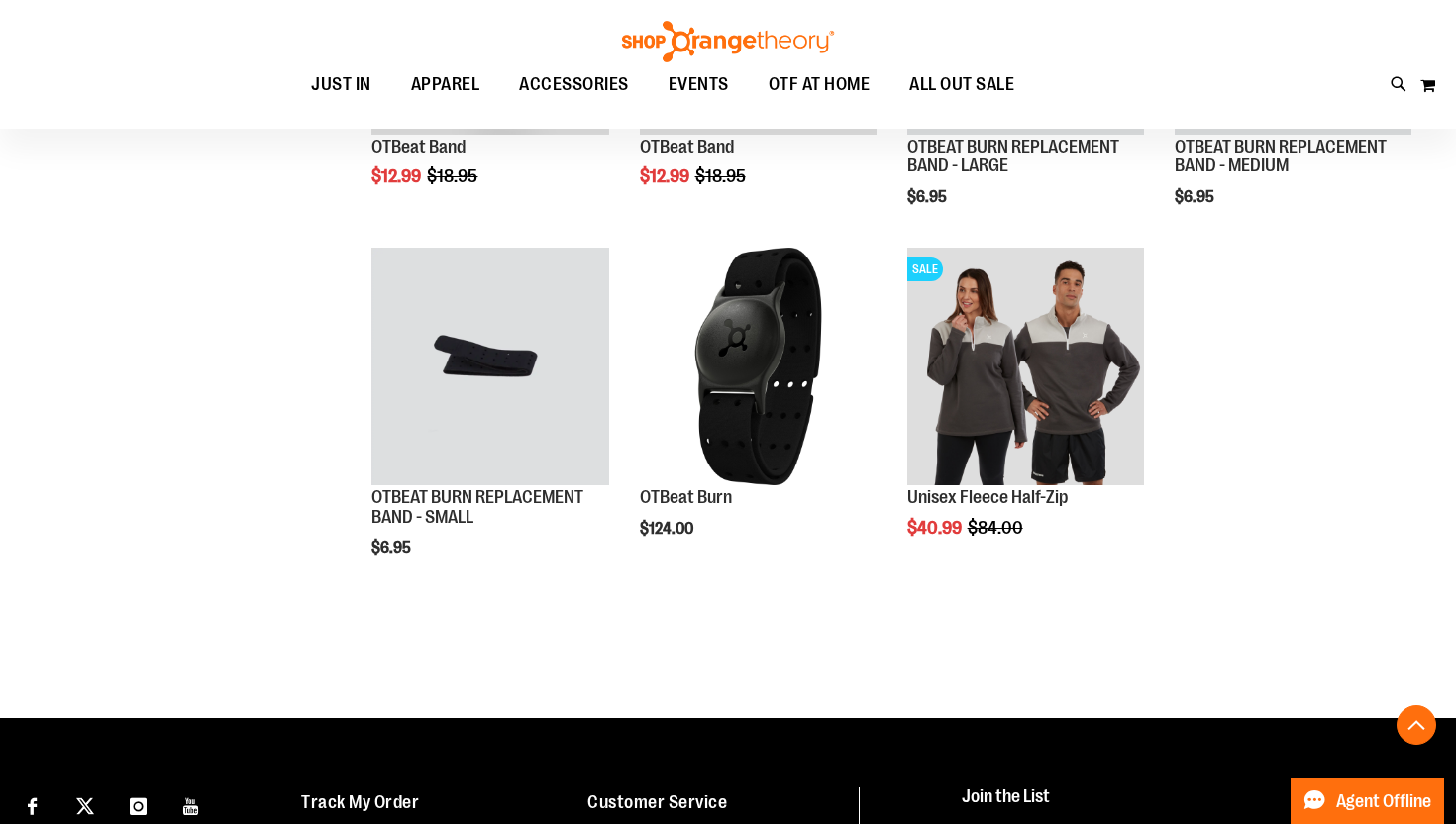 scroll, scrollTop: 553, scrollLeft: 0, axis: vertical 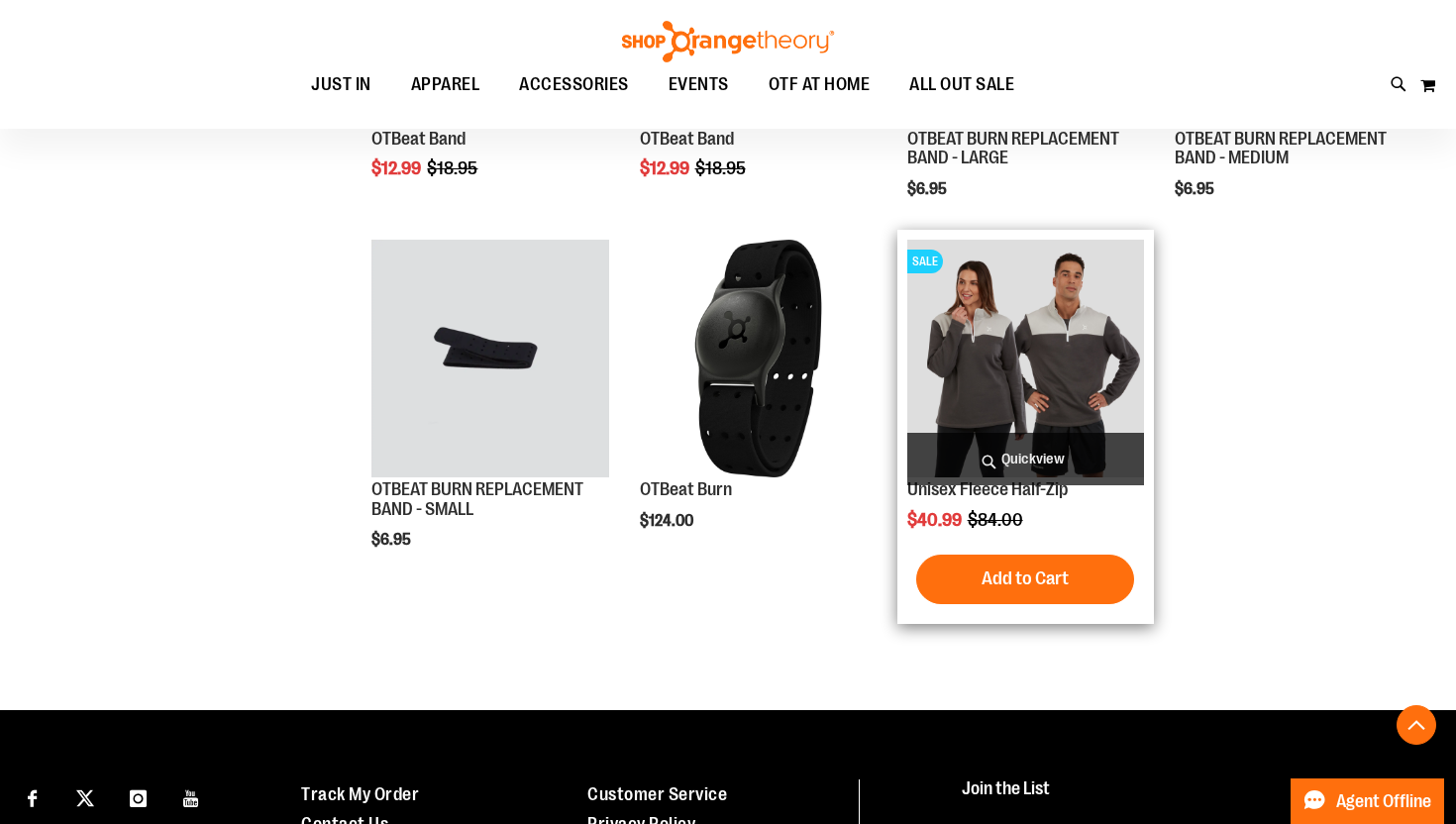 click at bounding box center [1025, 358] 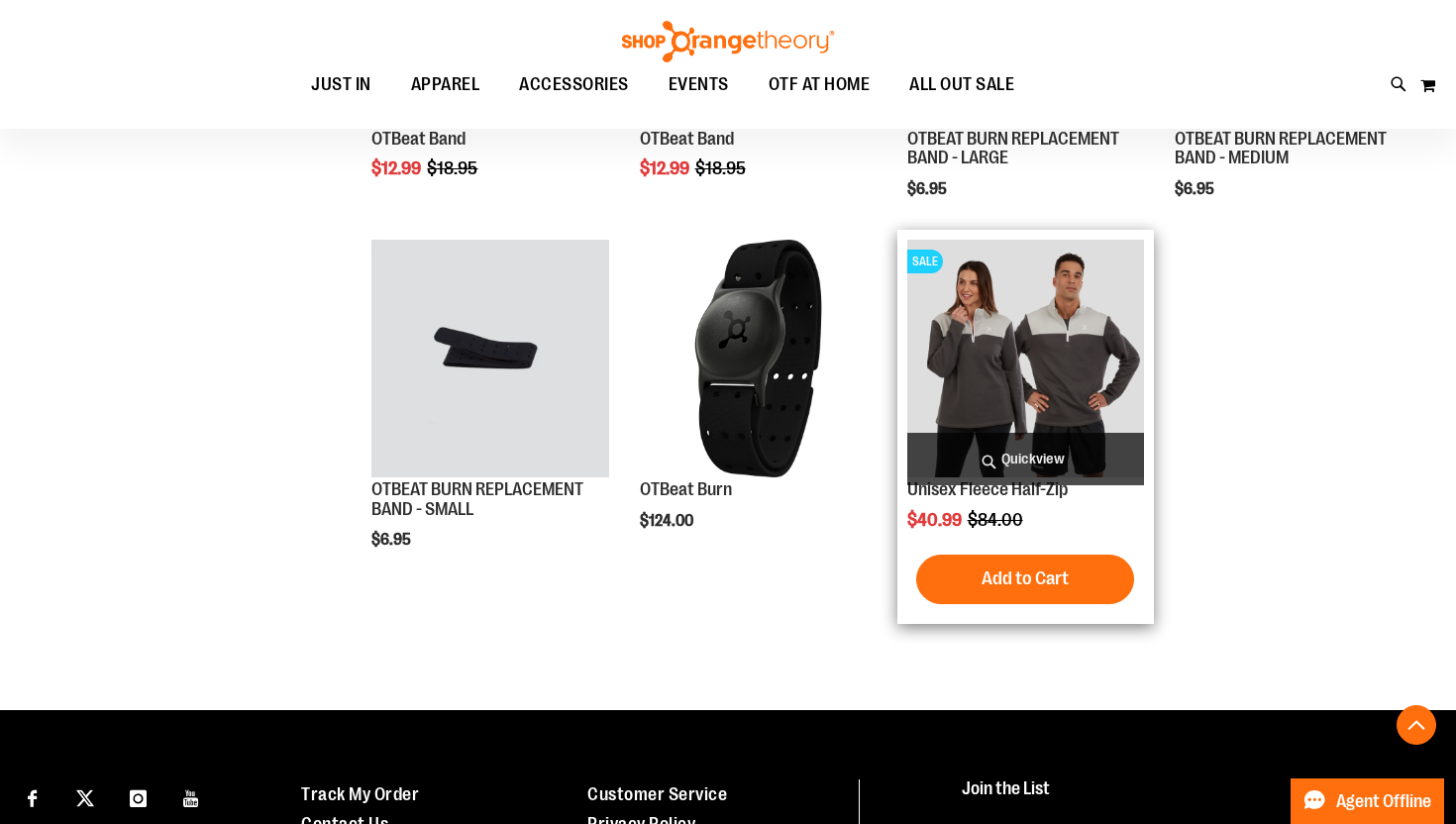 click on "Quickview" at bounding box center (1025, 459) 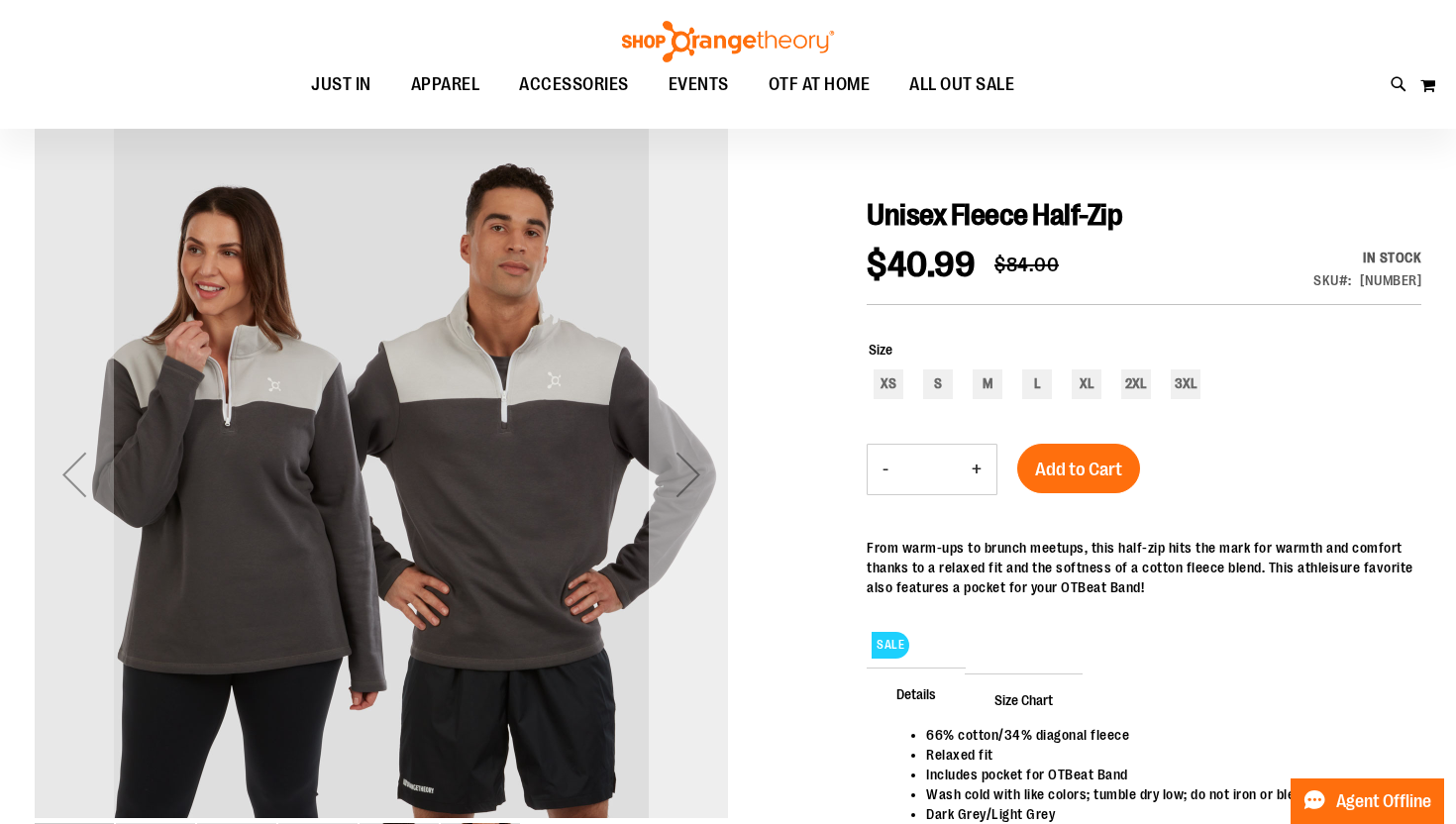 scroll, scrollTop: 160, scrollLeft: 0, axis: vertical 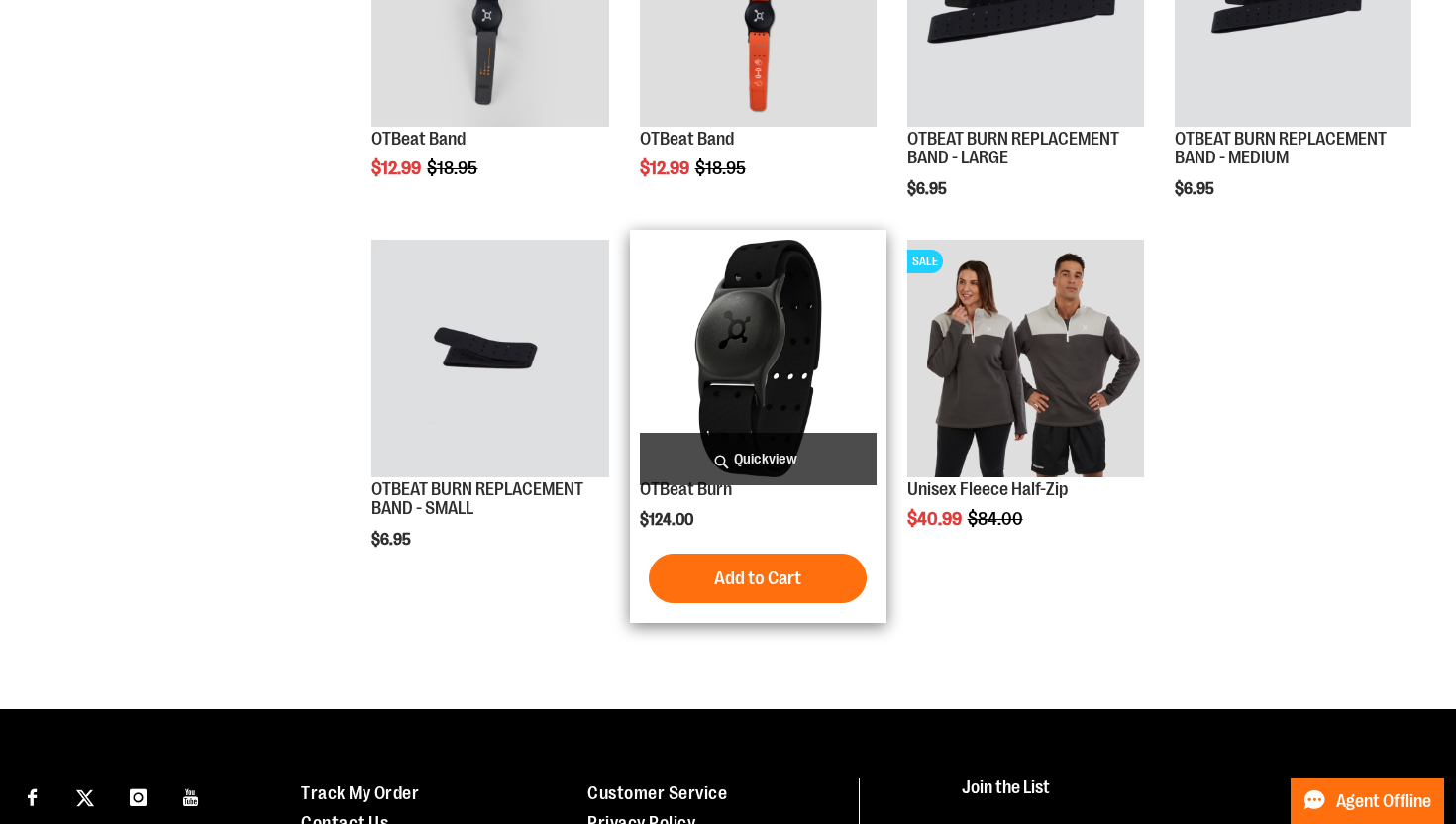 click at bounding box center [758, 358] 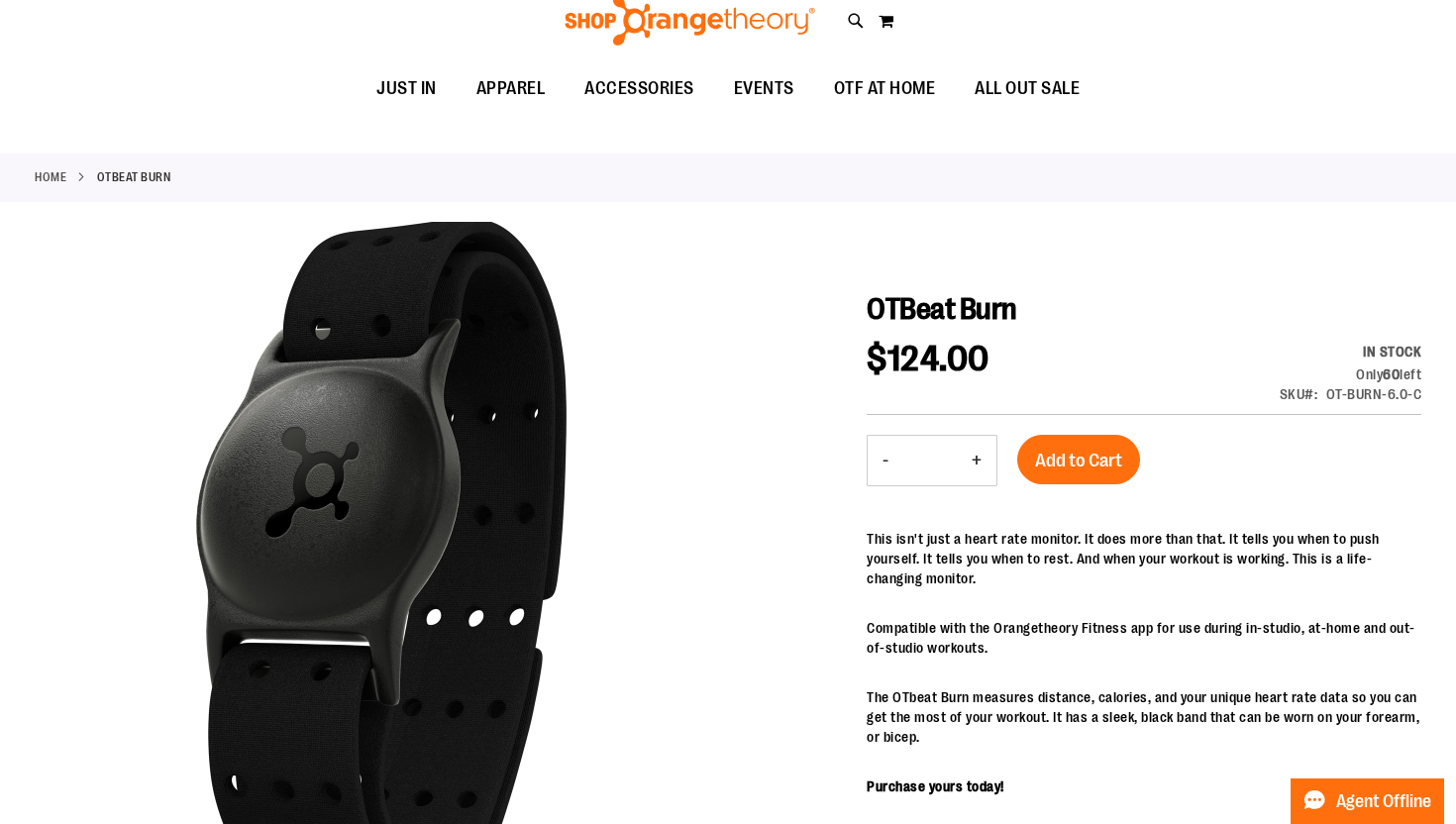 scroll, scrollTop: 0, scrollLeft: 0, axis: both 